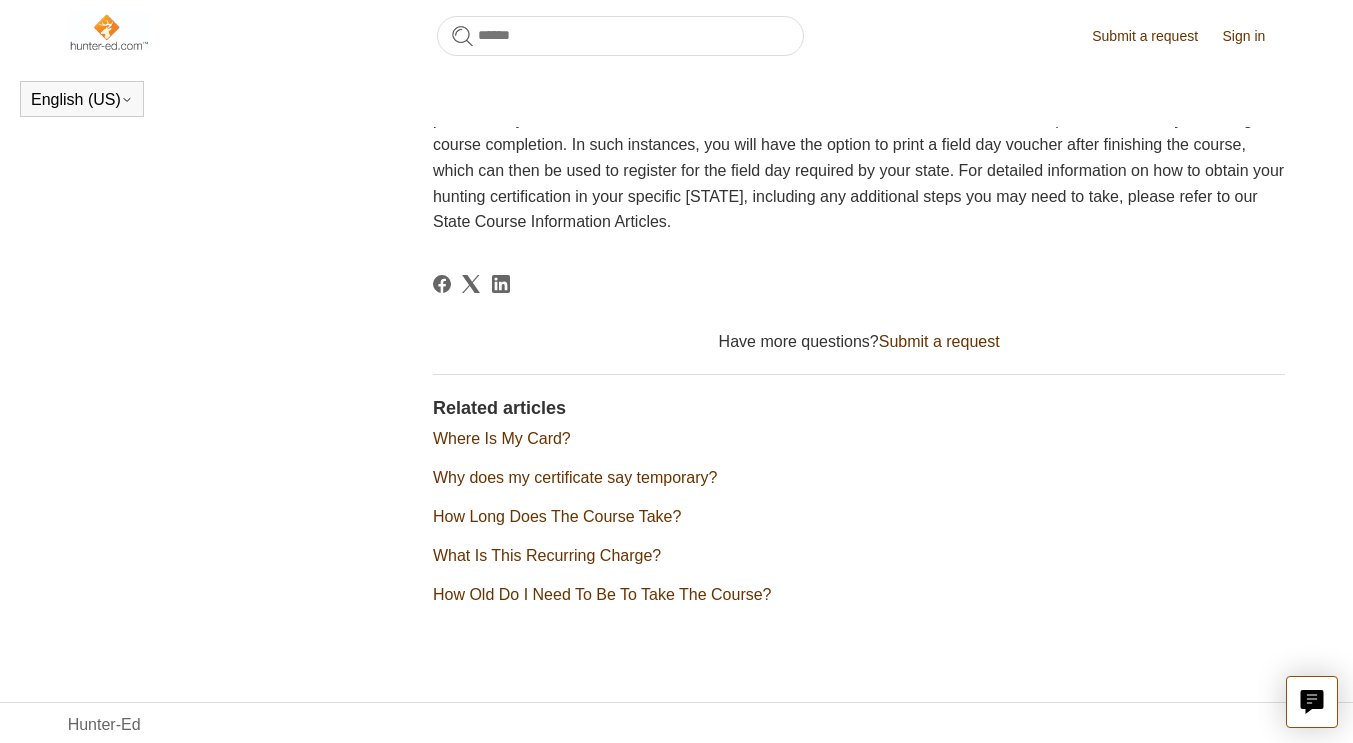 scroll, scrollTop: 463, scrollLeft: 0, axis: vertical 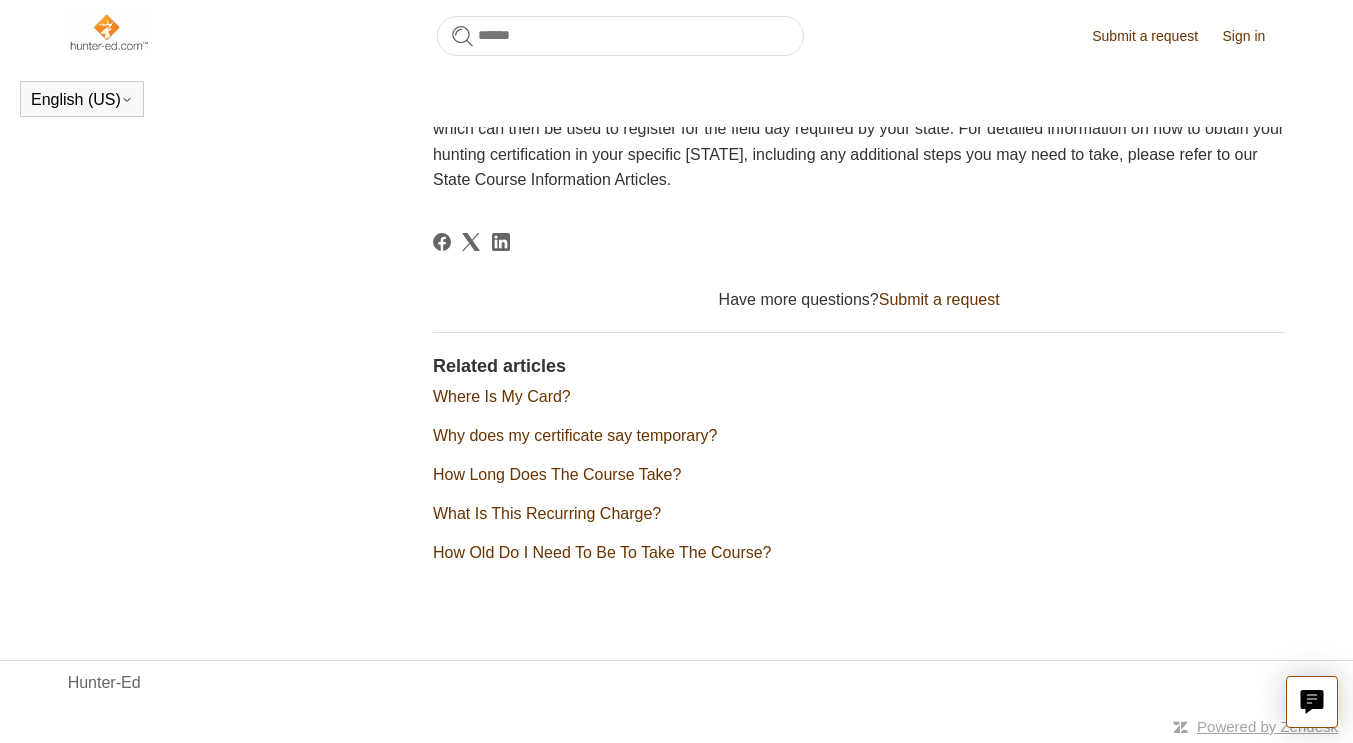 click on "How Old Do I Need To Be To Take The Course?" at bounding box center (602, 552) 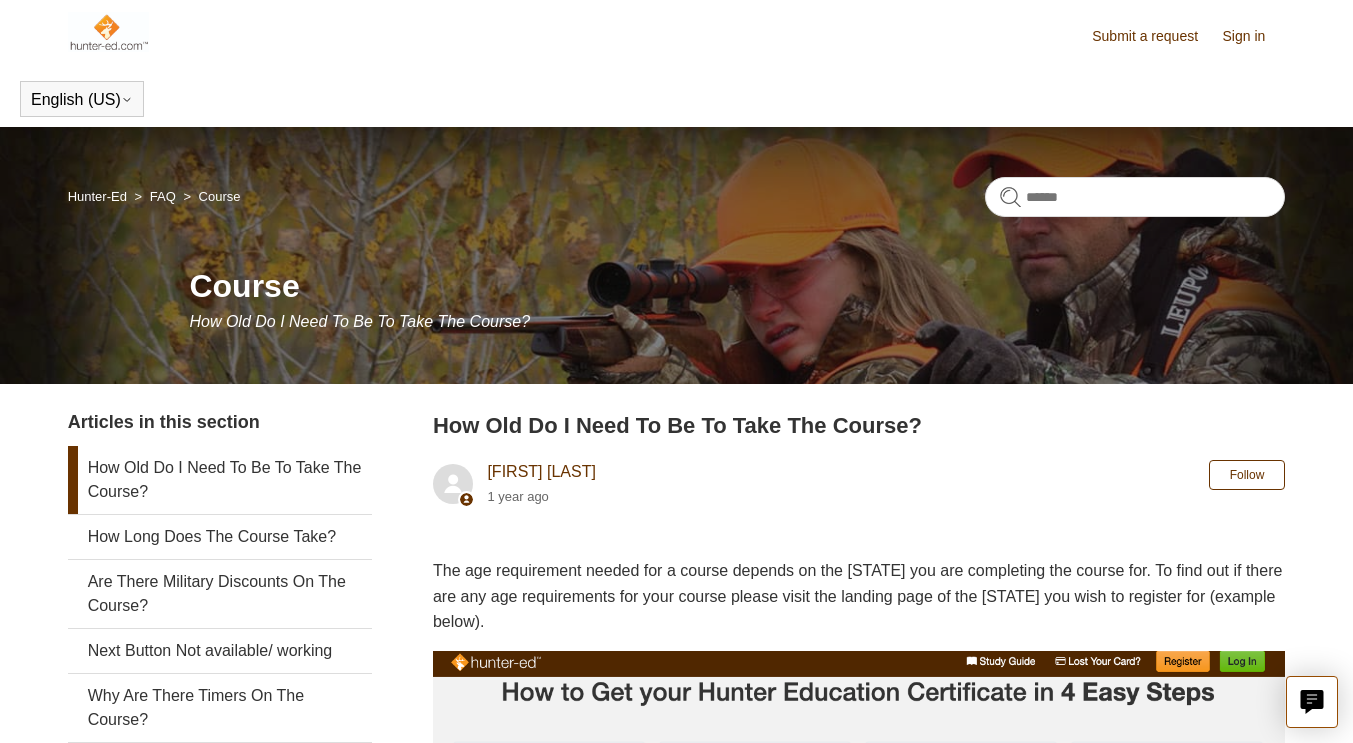 scroll, scrollTop: 0, scrollLeft: 0, axis: both 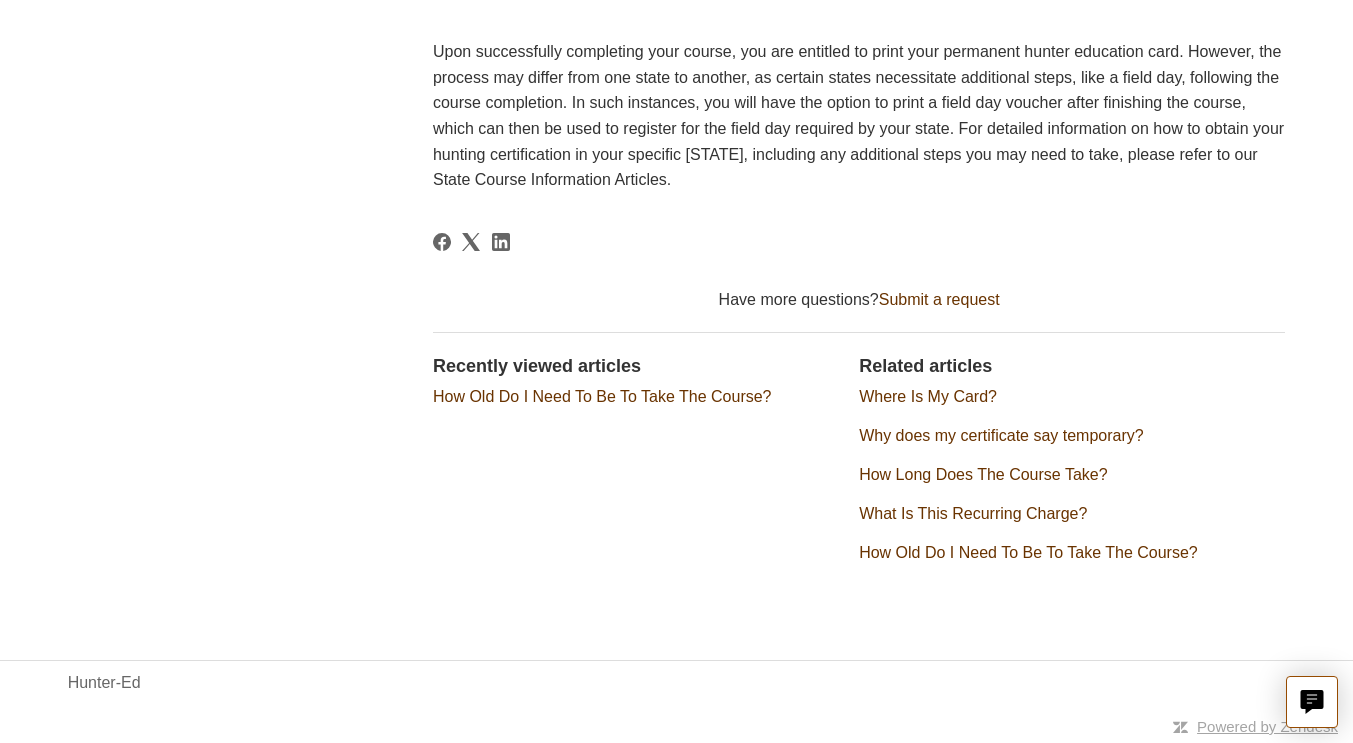 click on "What Is This Recurring Charge?" at bounding box center [973, 513] 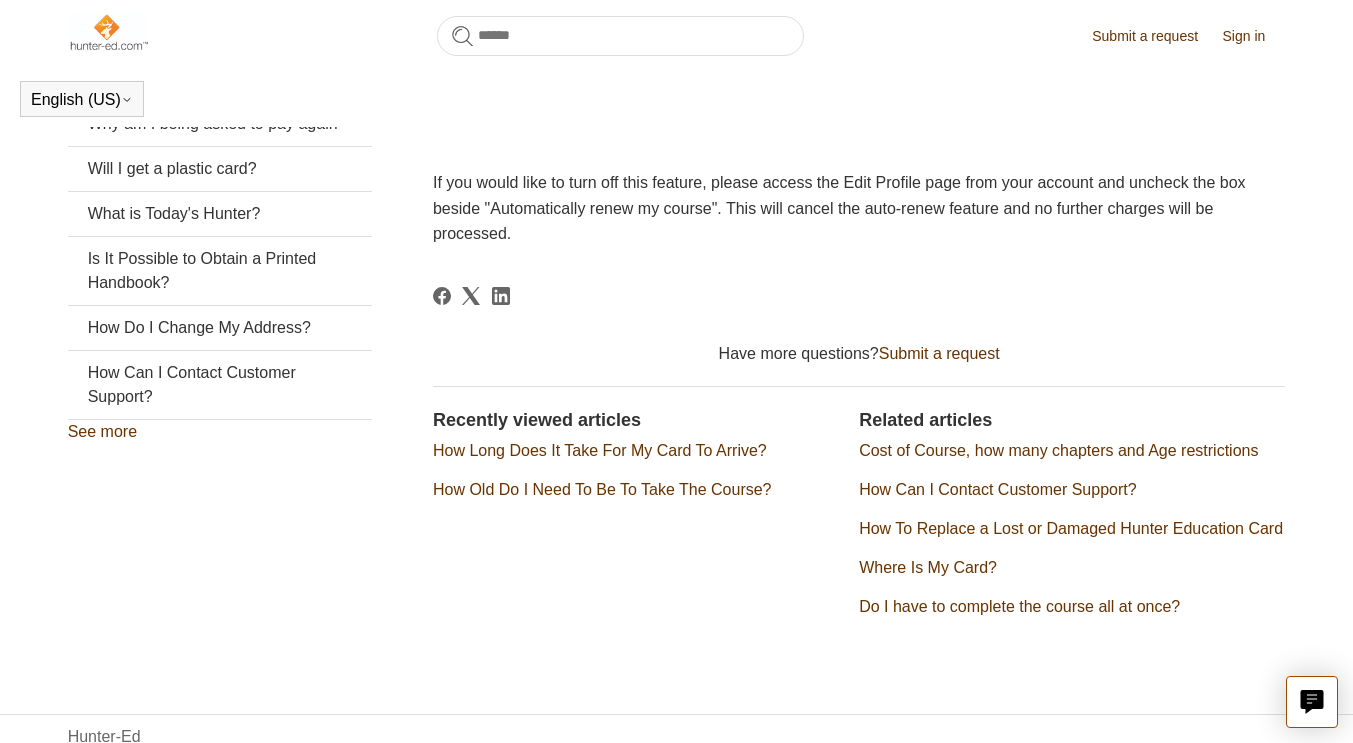 scroll, scrollTop: 516, scrollLeft: 0, axis: vertical 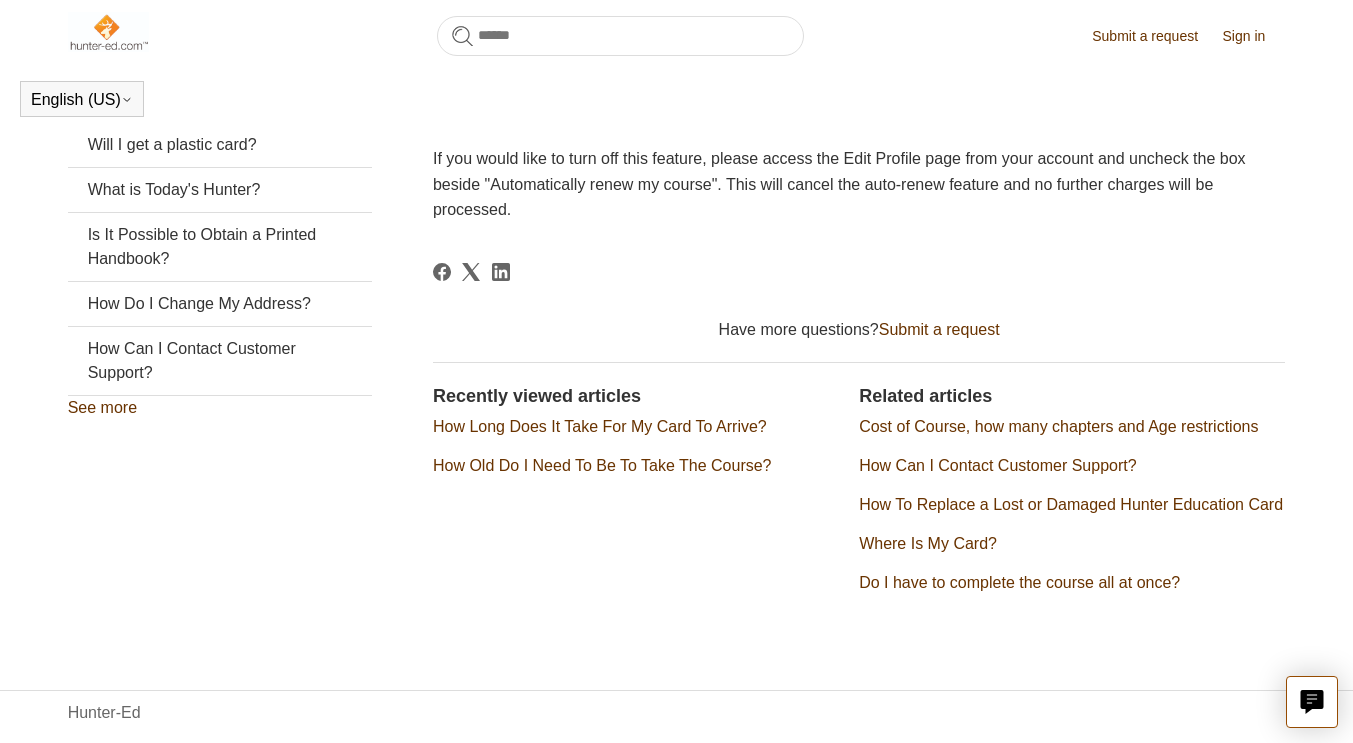 click on "How Long Does It Take For My Card To Arrive?" at bounding box center (600, 426) 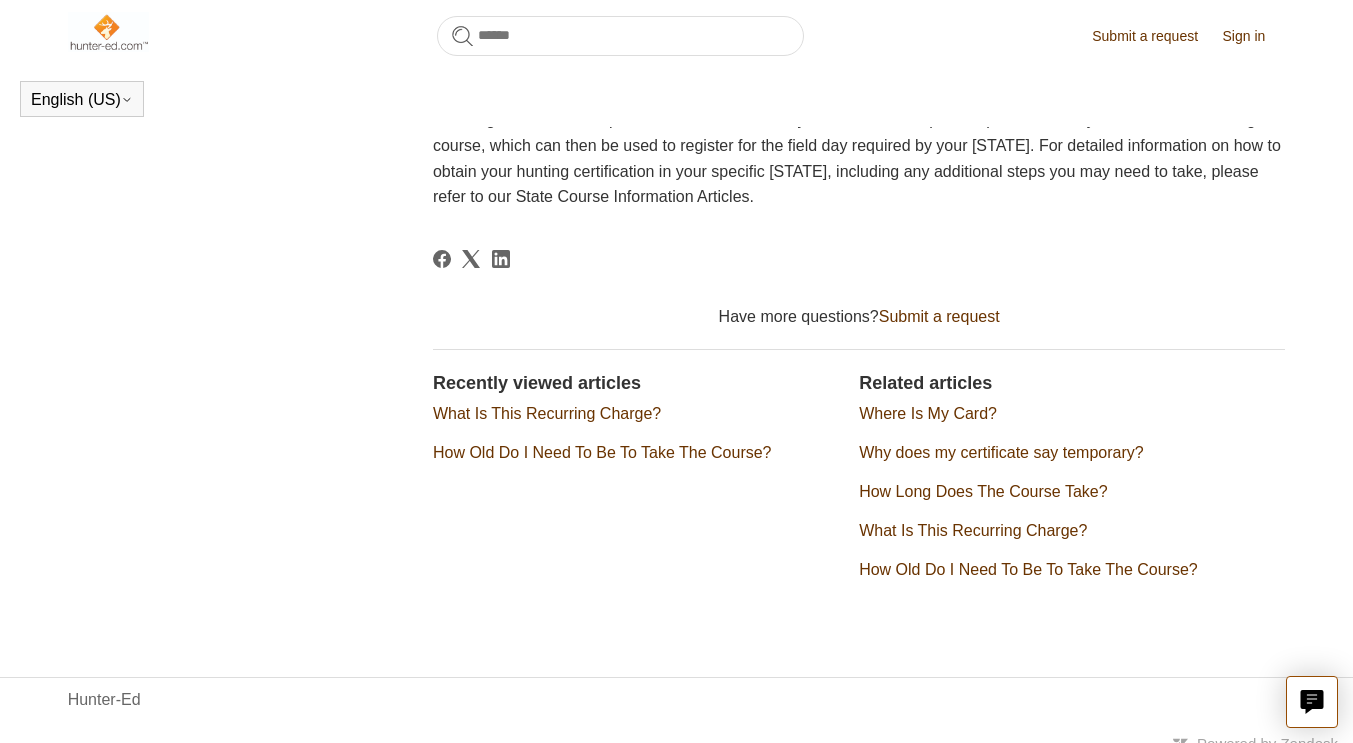 scroll, scrollTop: 463, scrollLeft: 0, axis: vertical 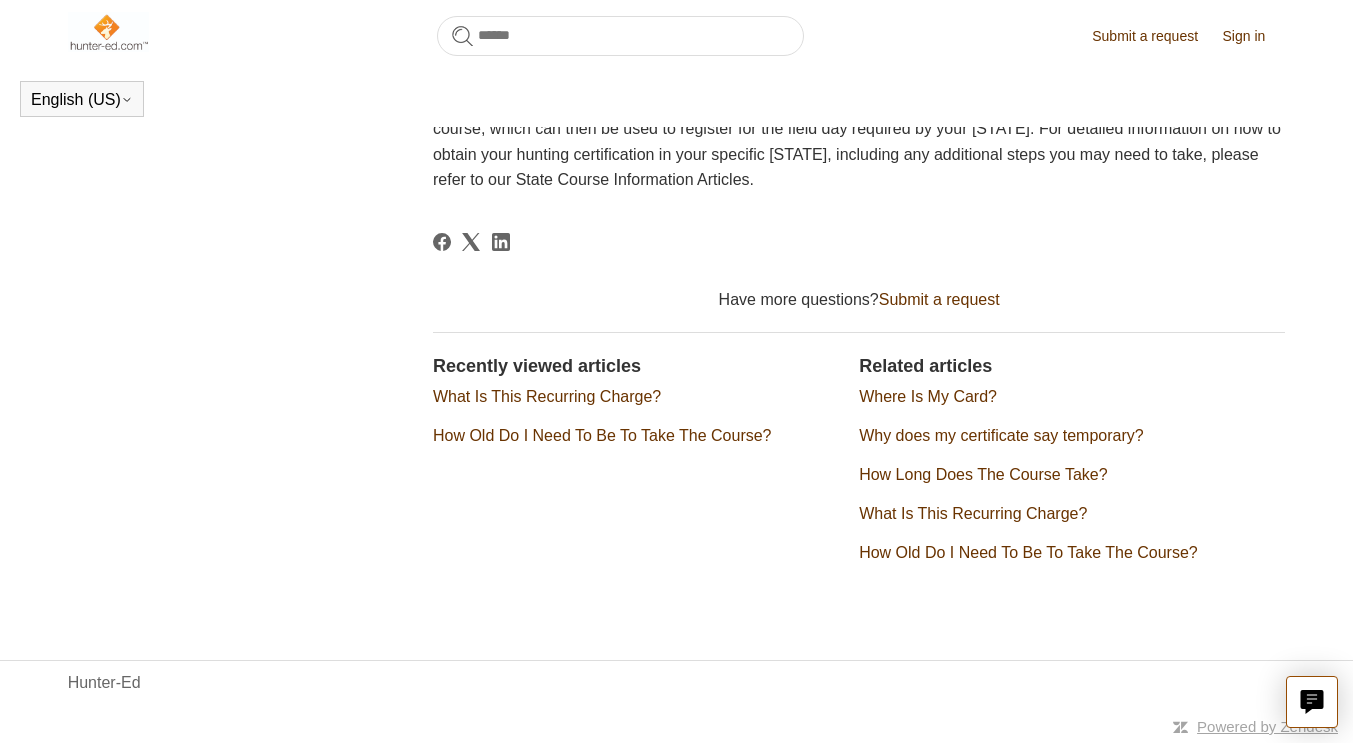 click on "How Long Does The Course Take?" at bounding box center [983, 474] 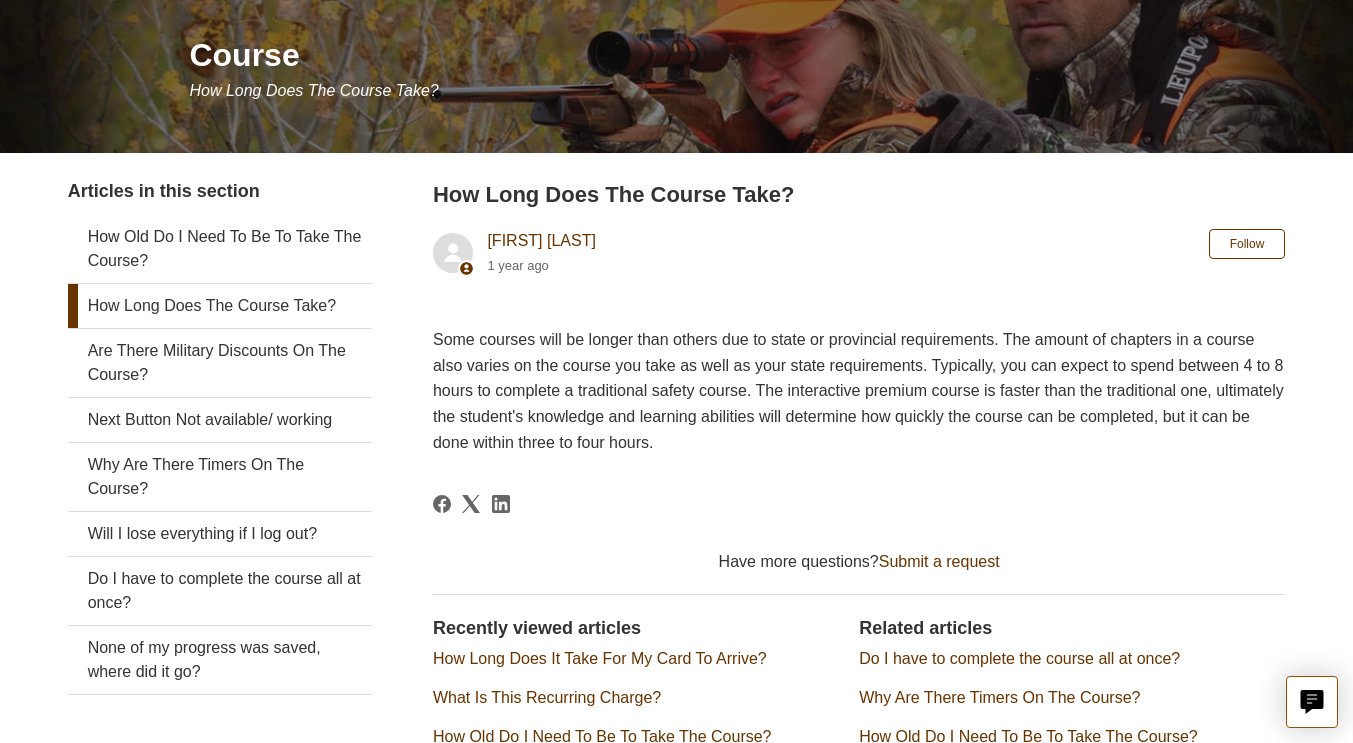 scroll, scrollTop: 245, scrollLeft: 0, axis: vertical 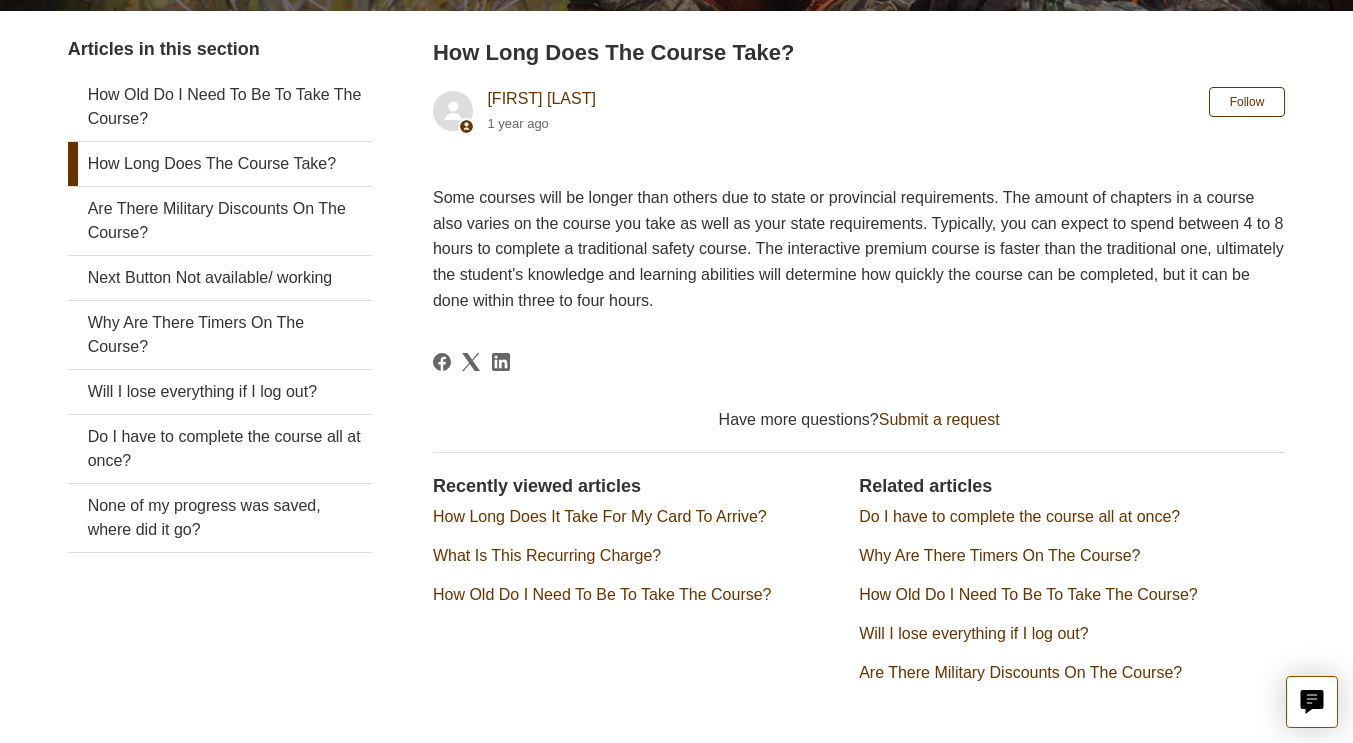 click on "Why Are There Timers On The Course?" at bounding box center (999, 555) 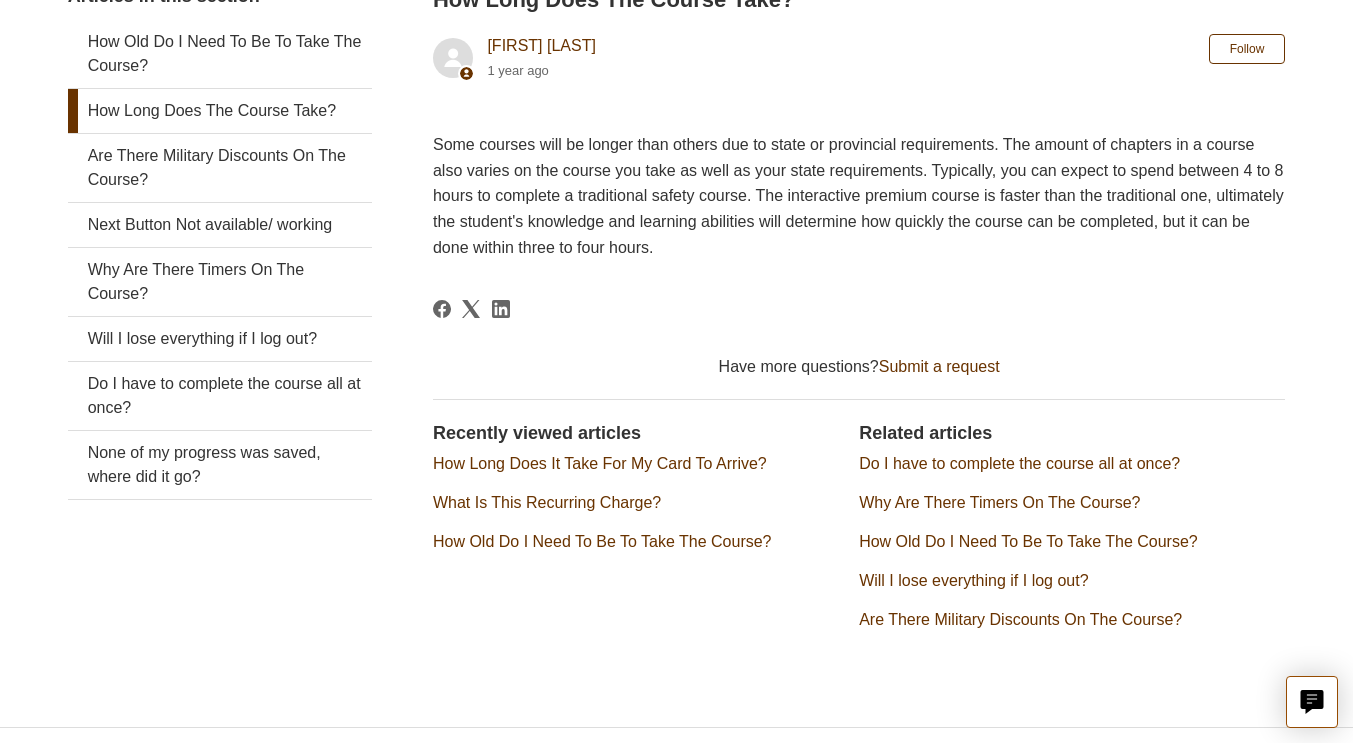 scroll, scrollTop: 370, scrollLeft: 0, axis: vertical 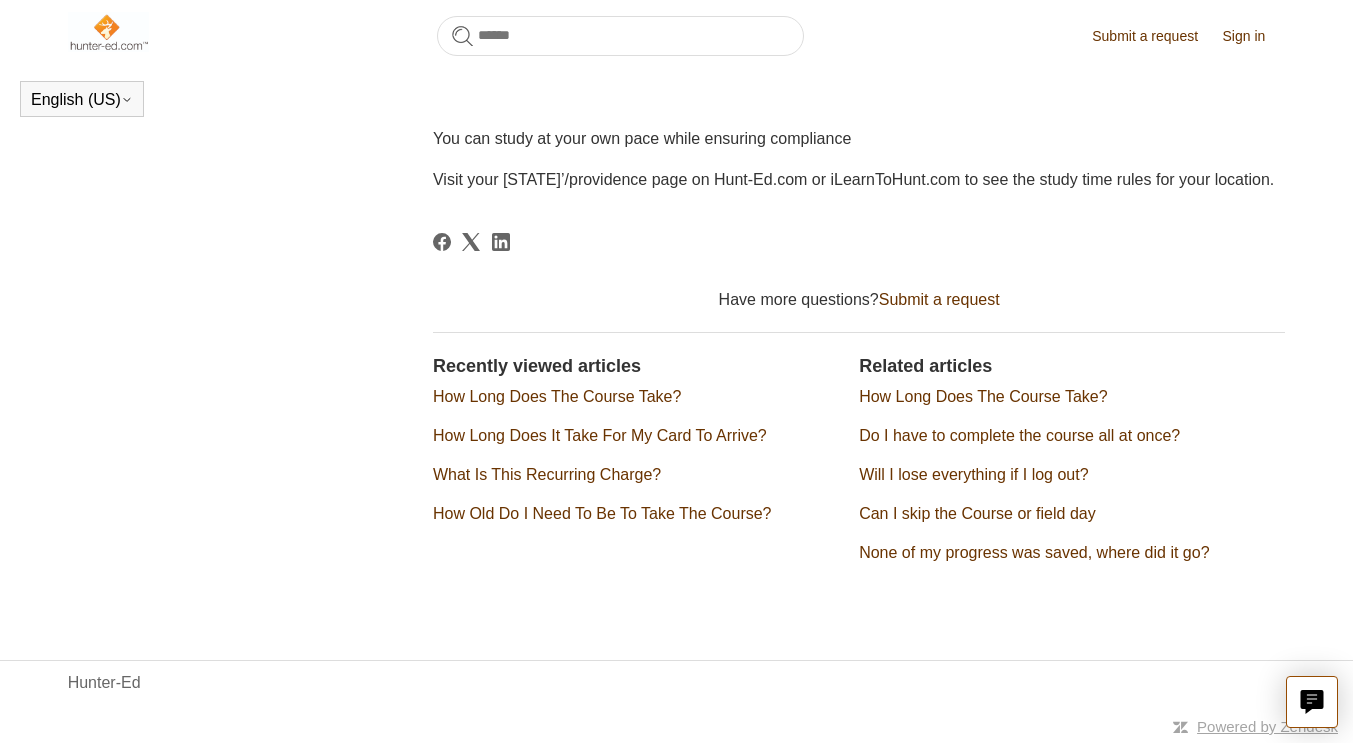 click on "Will I lose everything if I log out?" at bounding box center (973, 474) 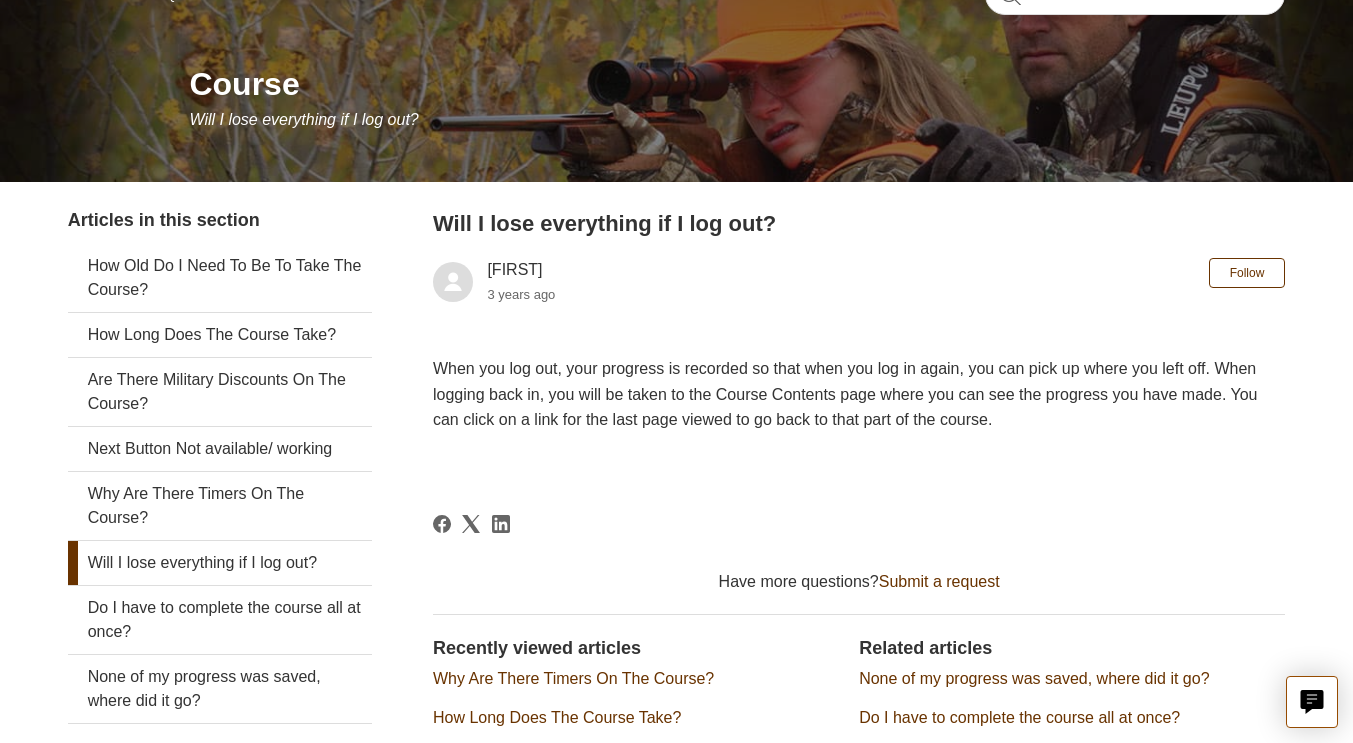 scroll, scrollTop: 203, scrollLeft: 0, axis: vertical 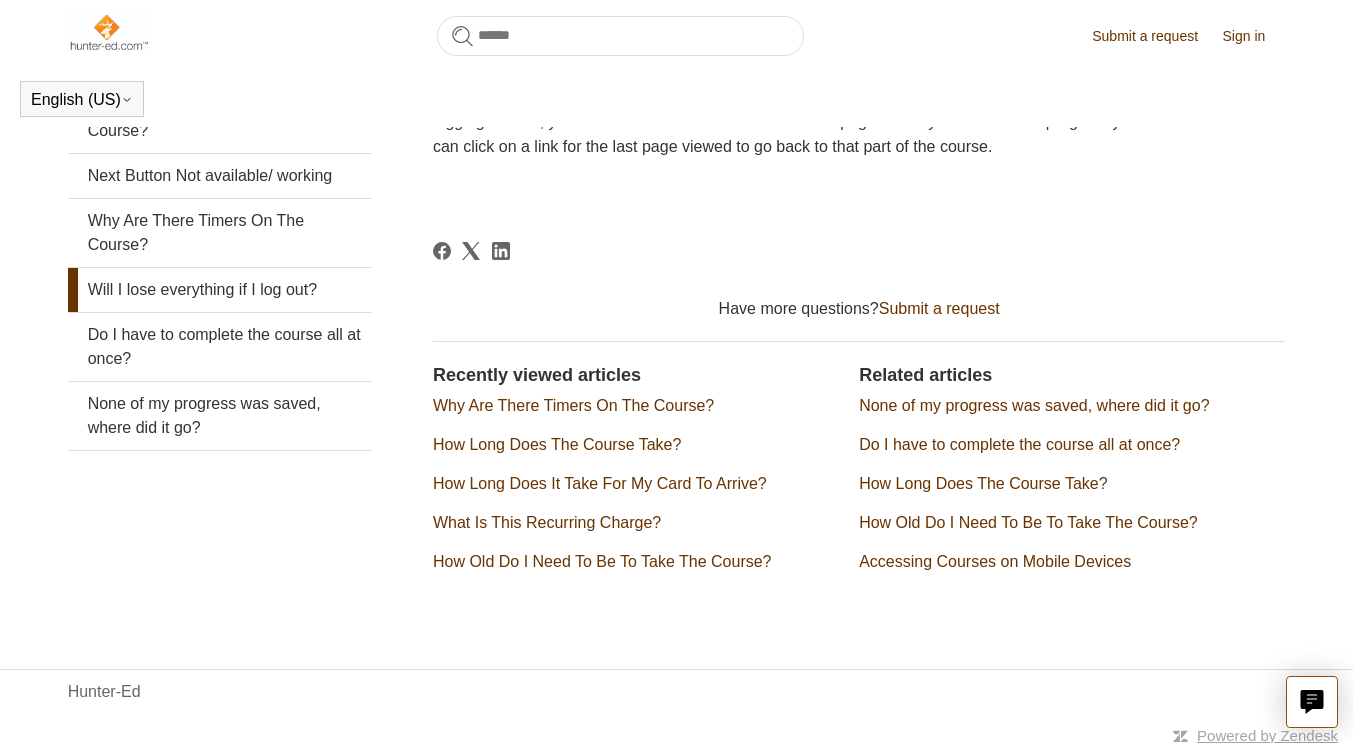 click on "Do I have to complete the course all at once?" at bounding box center [1019, 444] 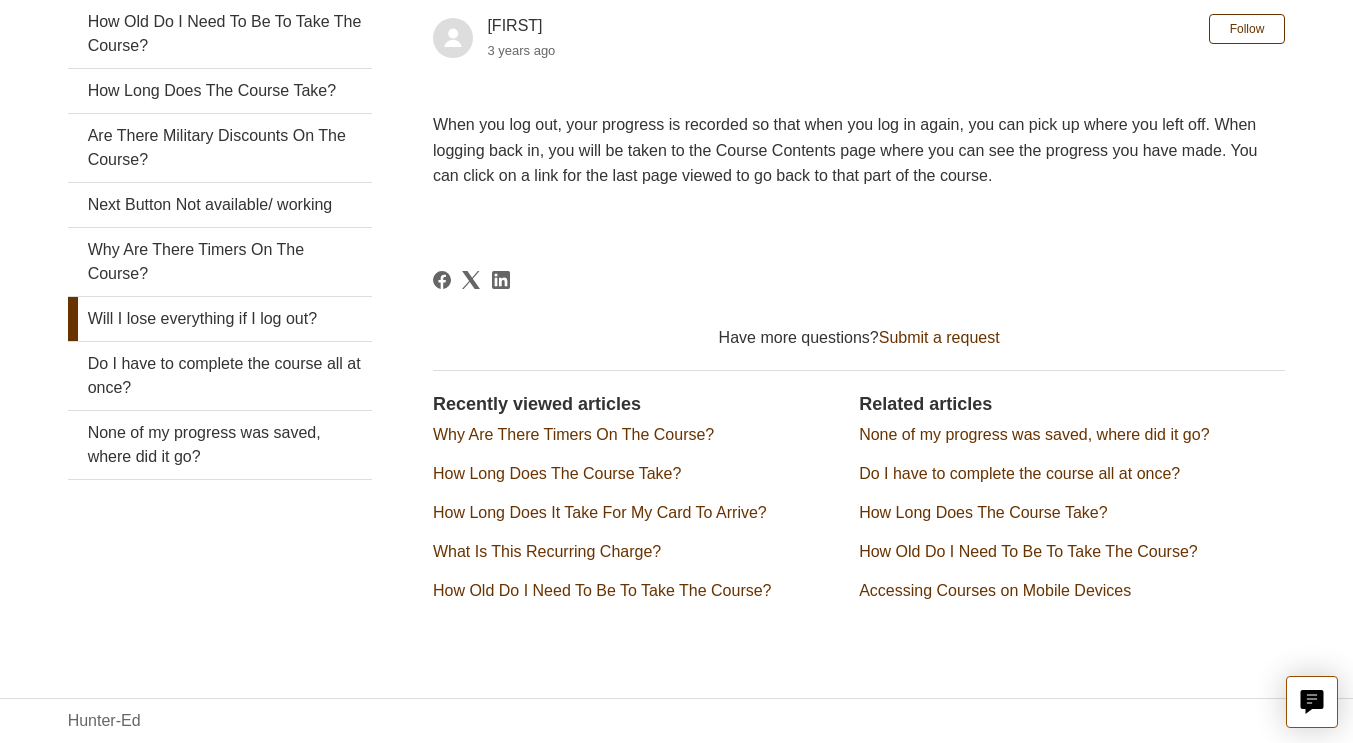 scroll, scrollTop: 390, scrollLeft: 0, axis: vertical 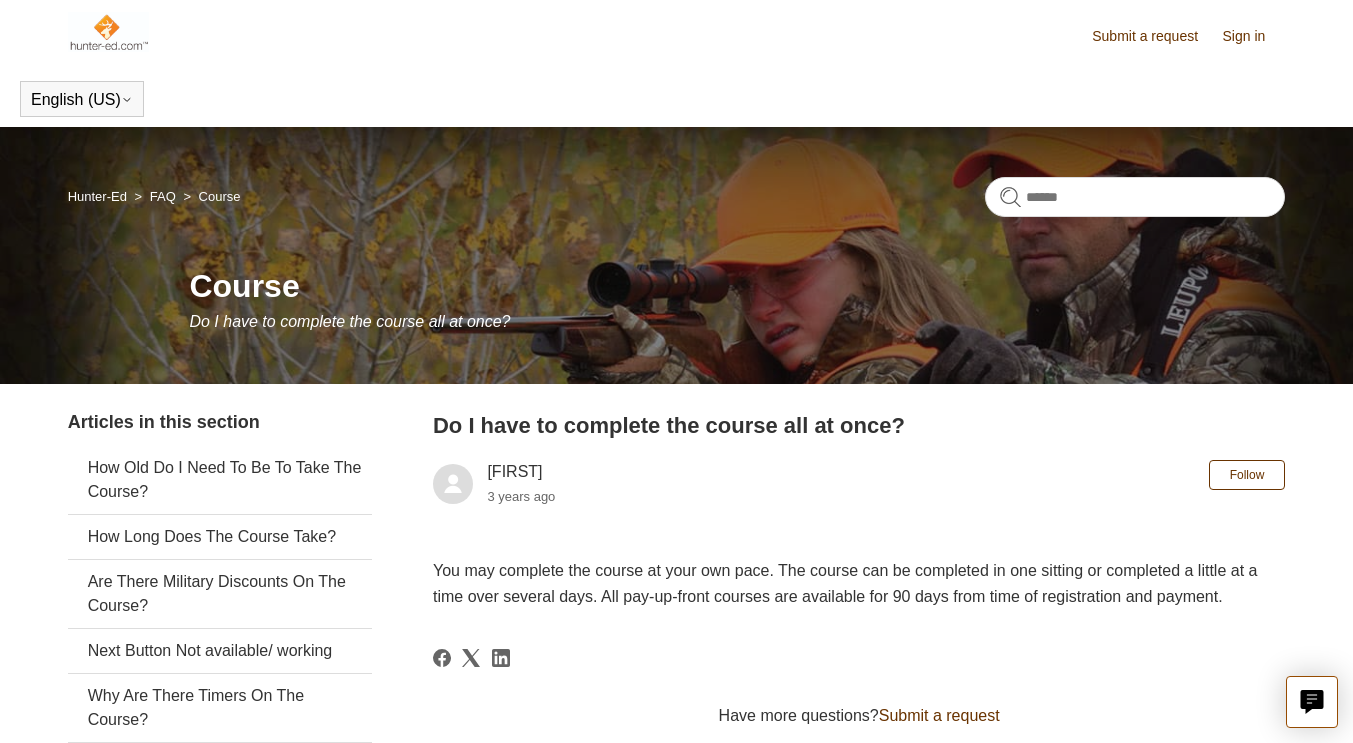 click at bounding box center (108, 32) 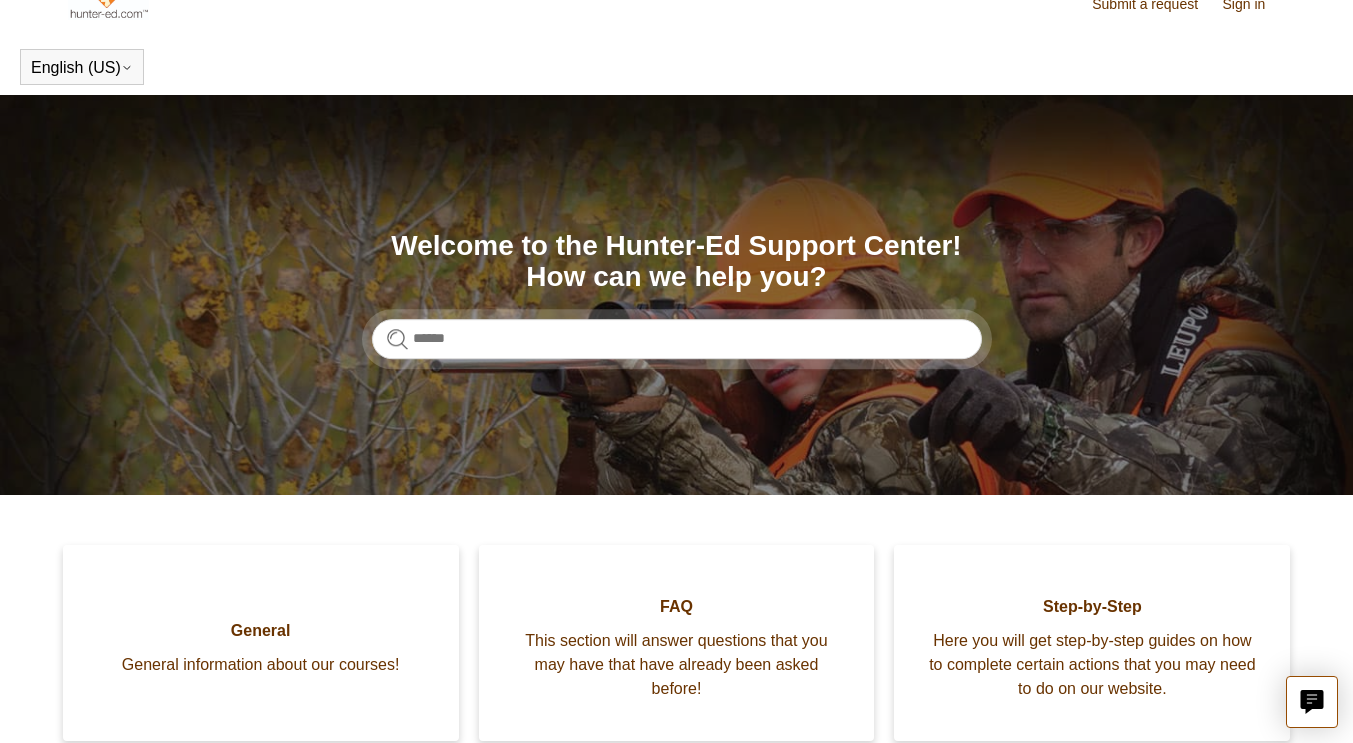 scroll, scrollTop: 0, scrollLeft: 0, axis: both 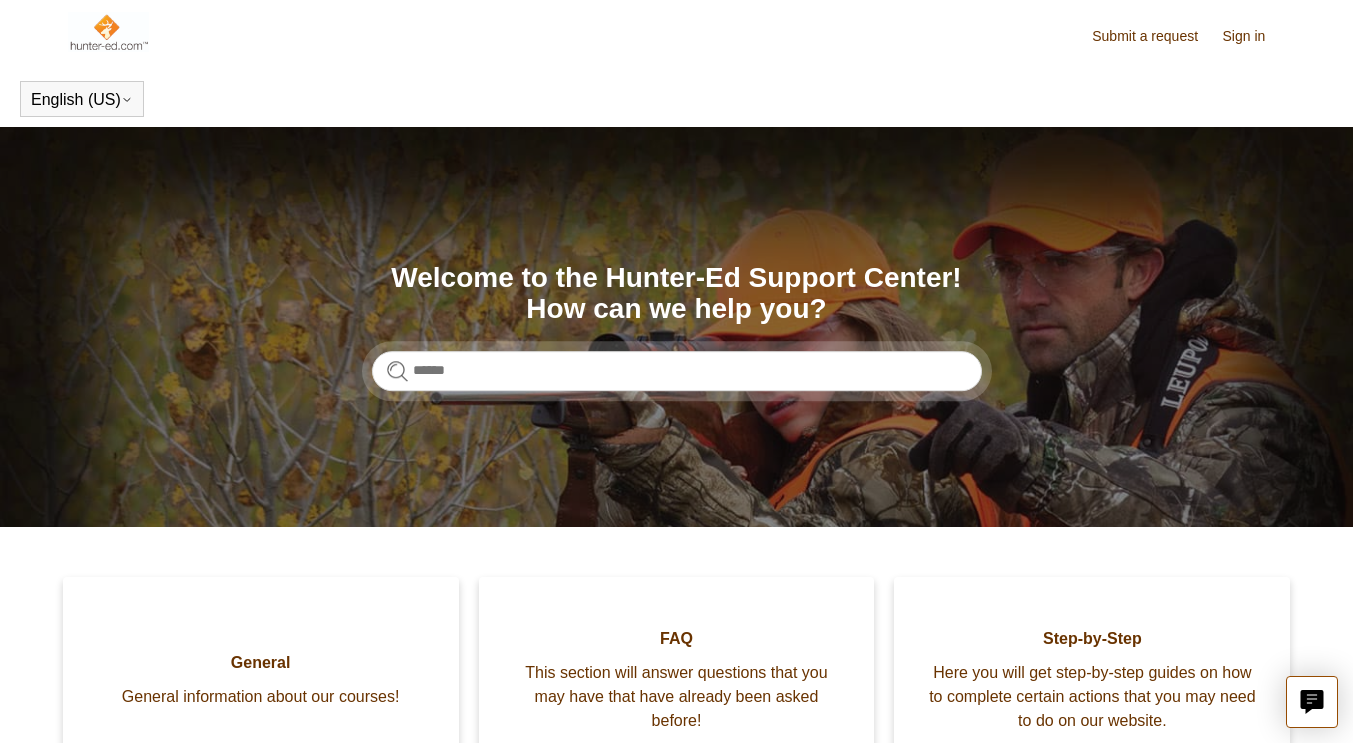 click on "Sign in" at bounding box center [1254, 36] 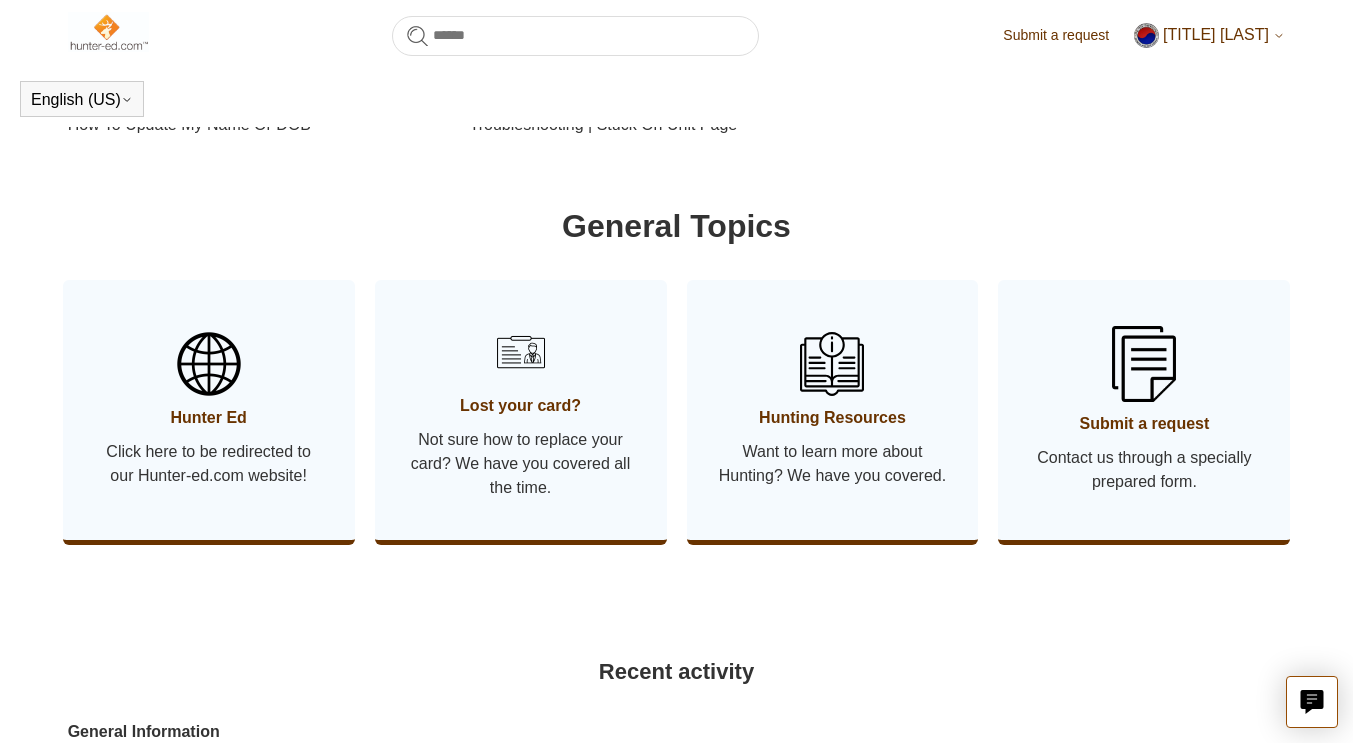 scroll, scrollTop: 954, scrollLeft: 0, axis: vertical 